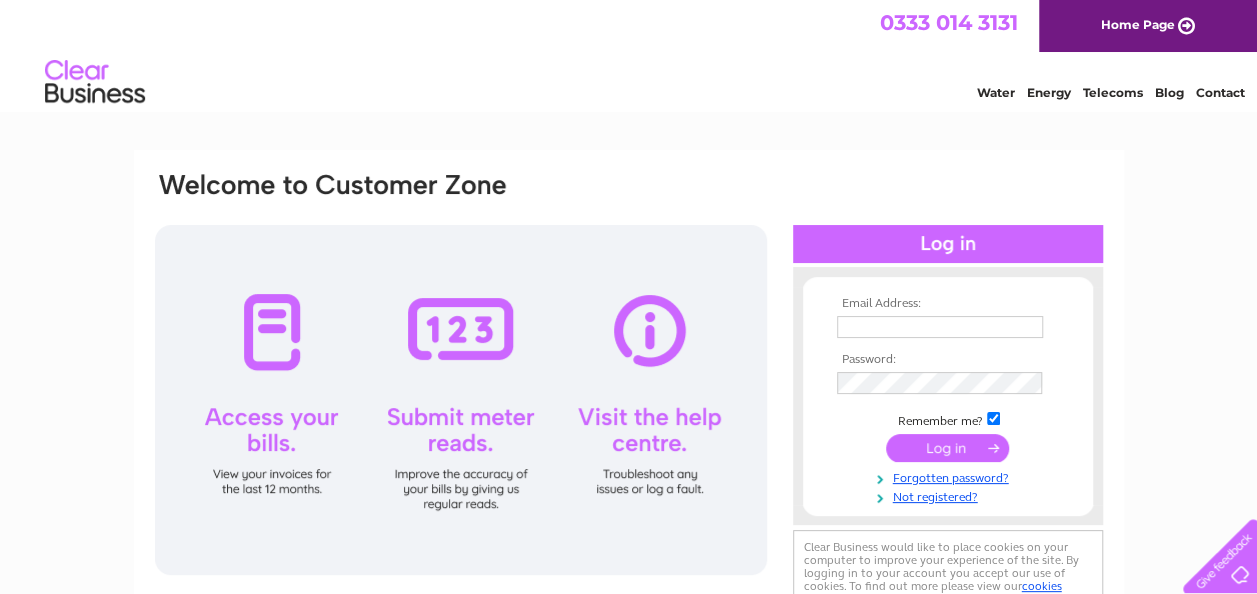 scroll, scrollTop: 0, scrollLeft: 0, axis: both 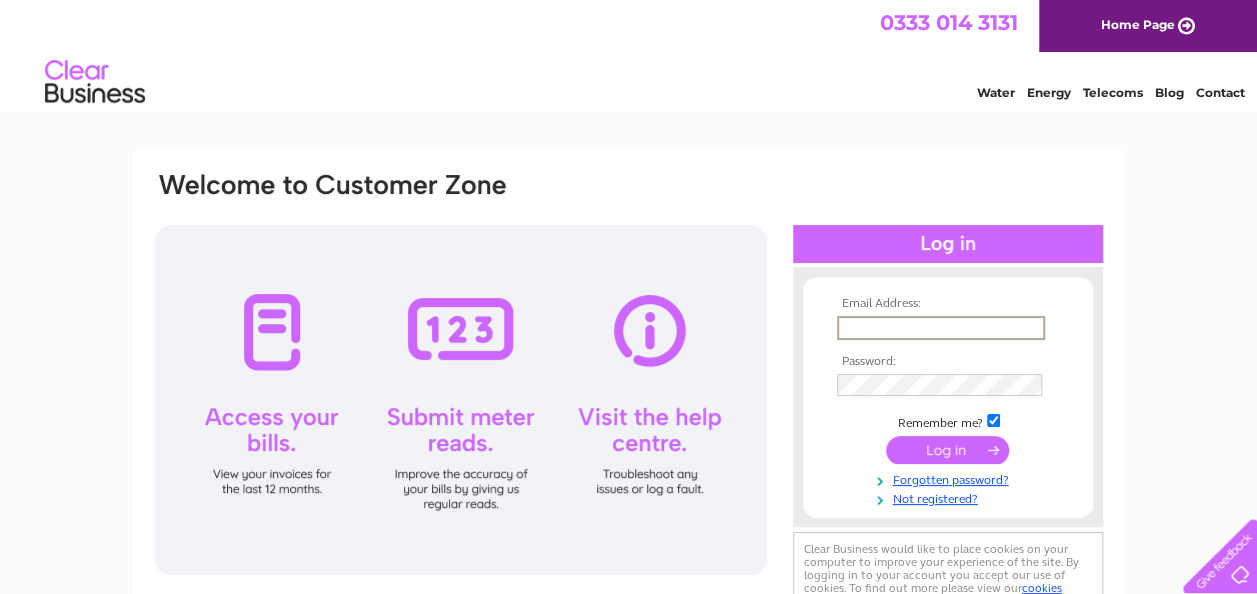 click at bounding box center [941, 328] 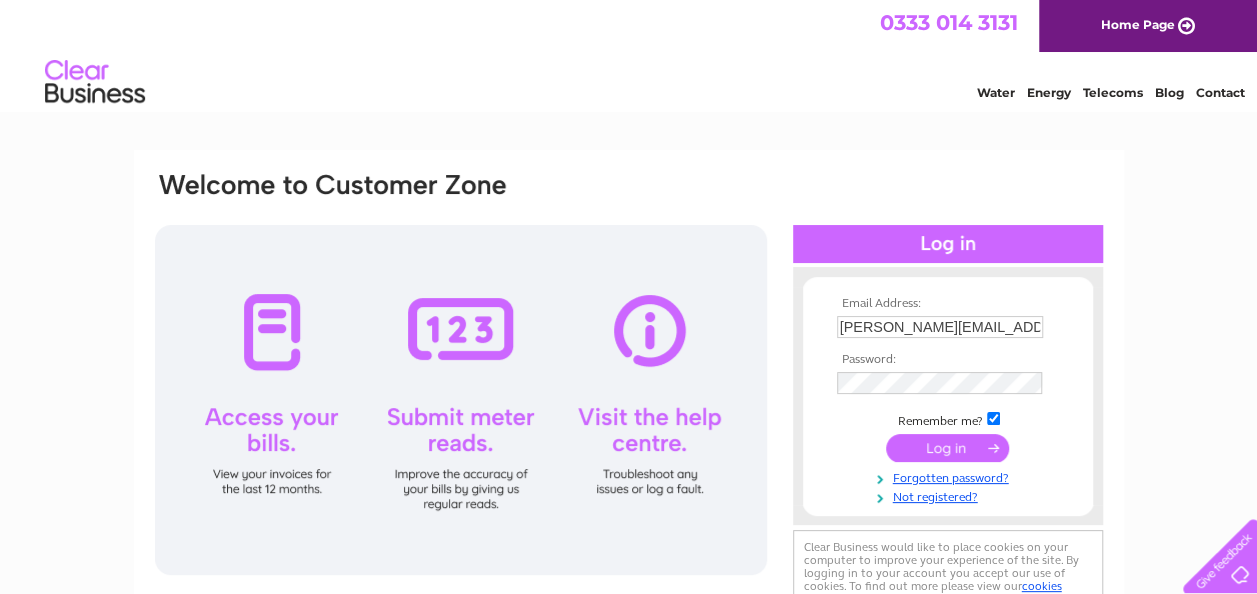 click at bounding box center (947, 448) 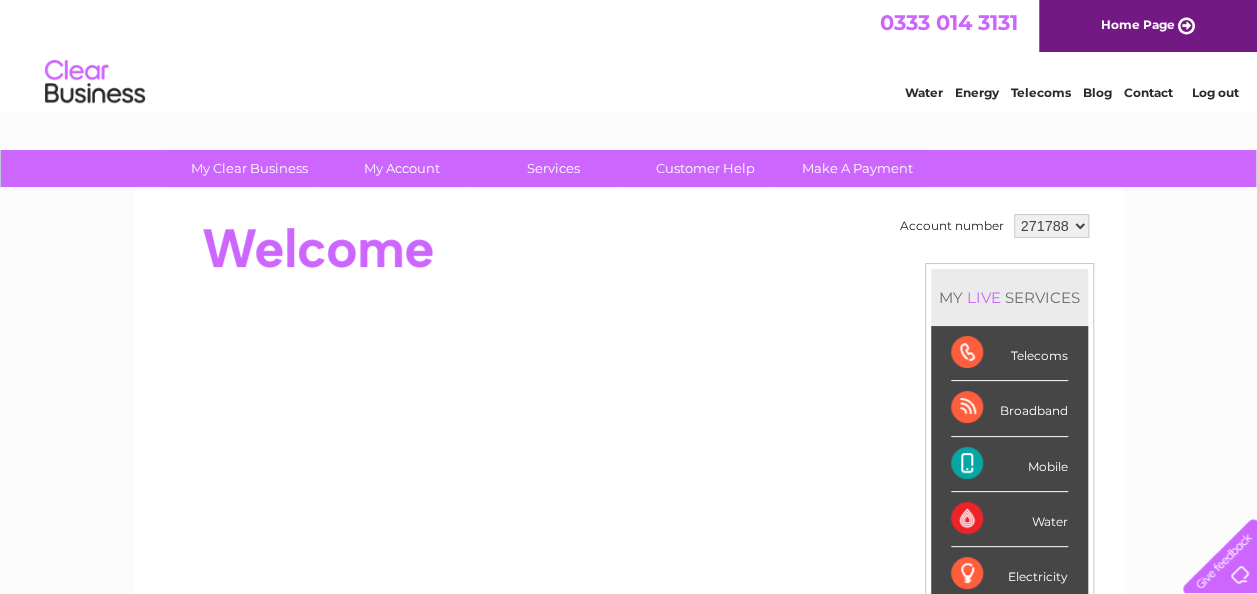 scroll, scrollTop: 0, scrollLeft: 0, axis: both 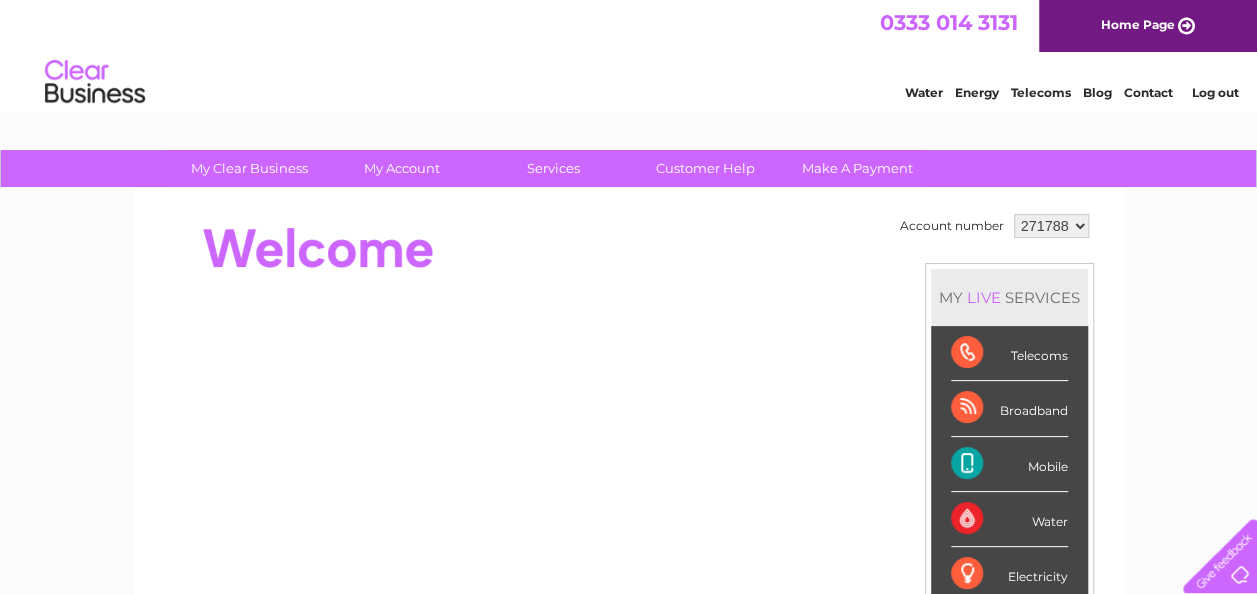 click on "Telecoms" at bounding box center (1009, 353) 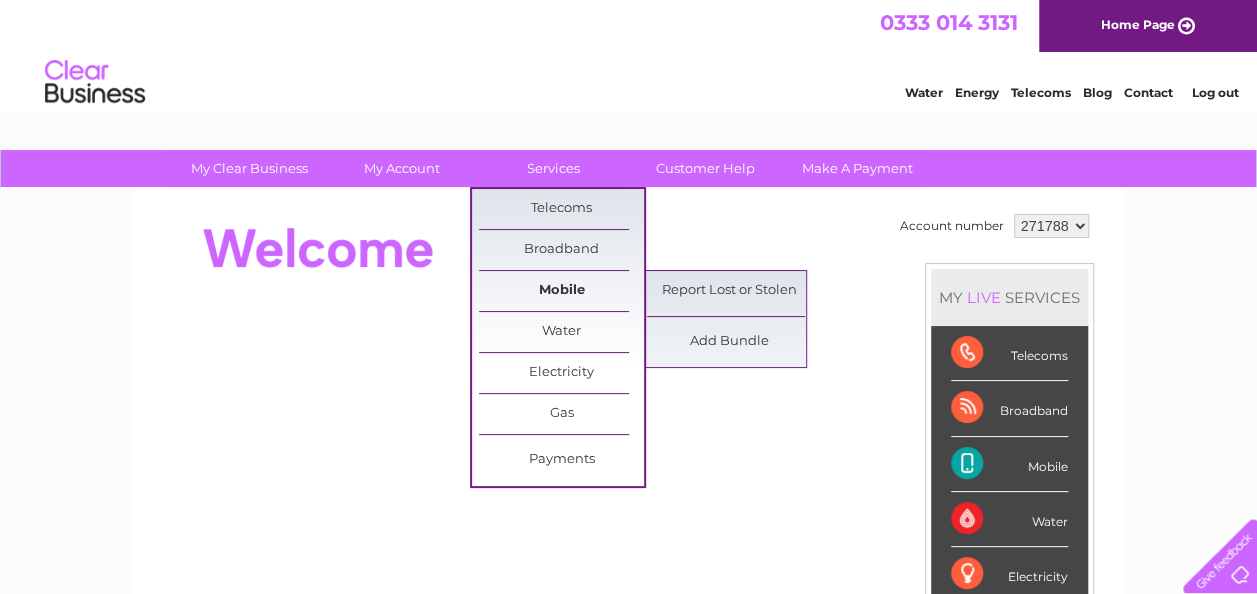 click on "Mobile" at bounding box center [561, 291] 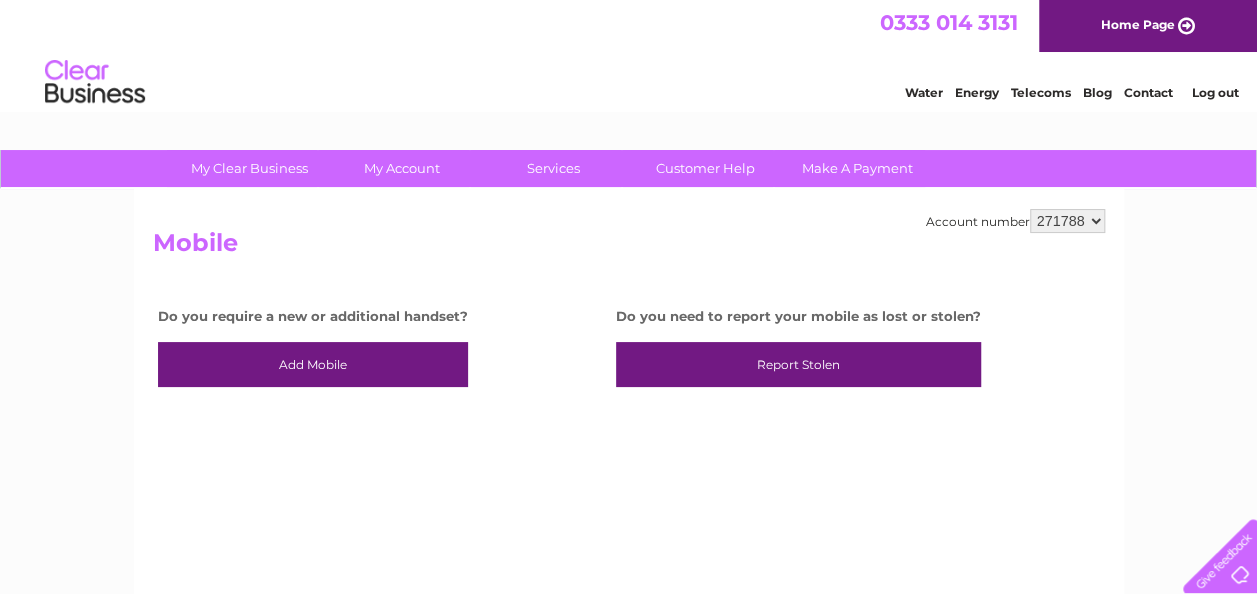 scroll, scrollTop: 0, scrollLeft: 0, axis: both 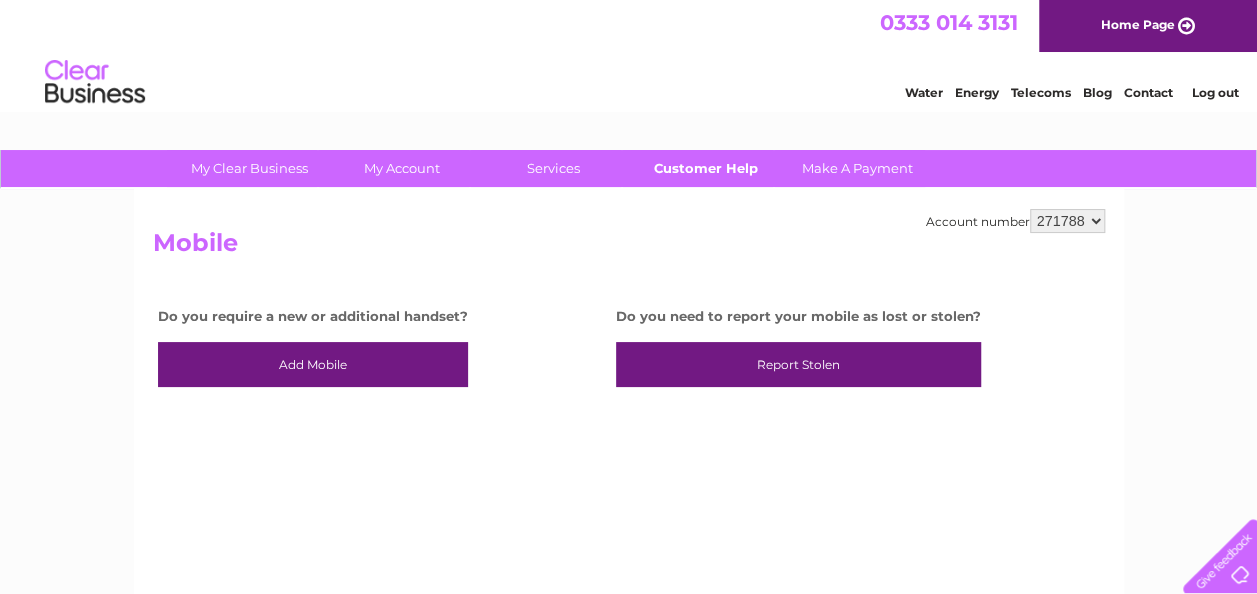 click on "Customer Help" at bounding box center [705, 168] 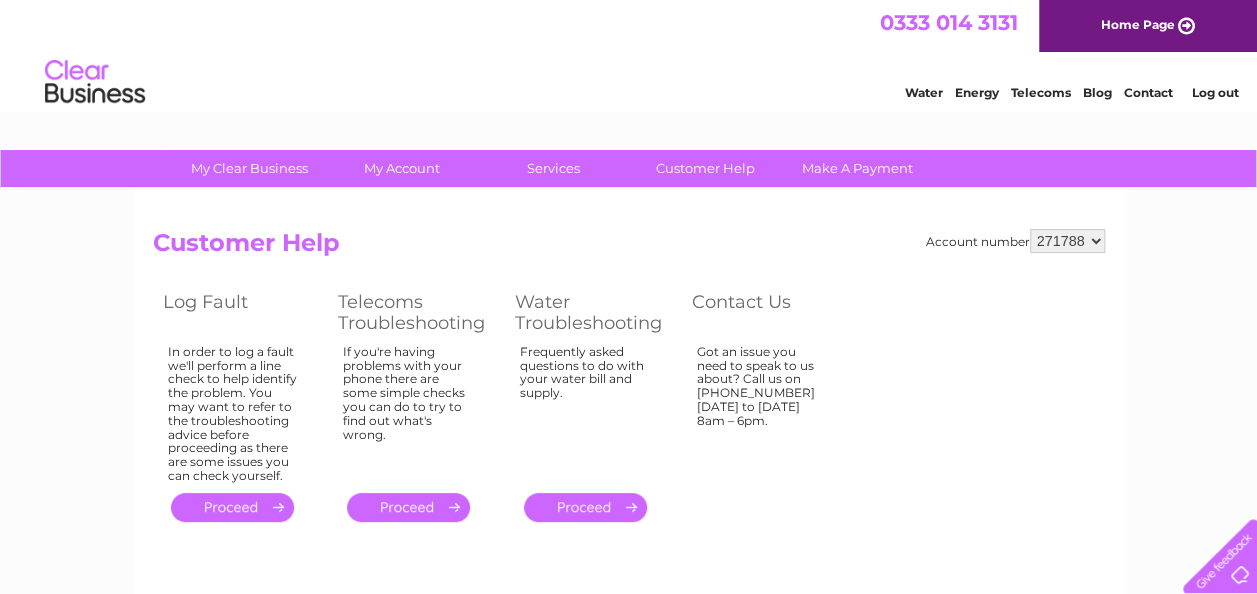 scroll, scrollTop: 0, scrollLeft: 0, axis: both 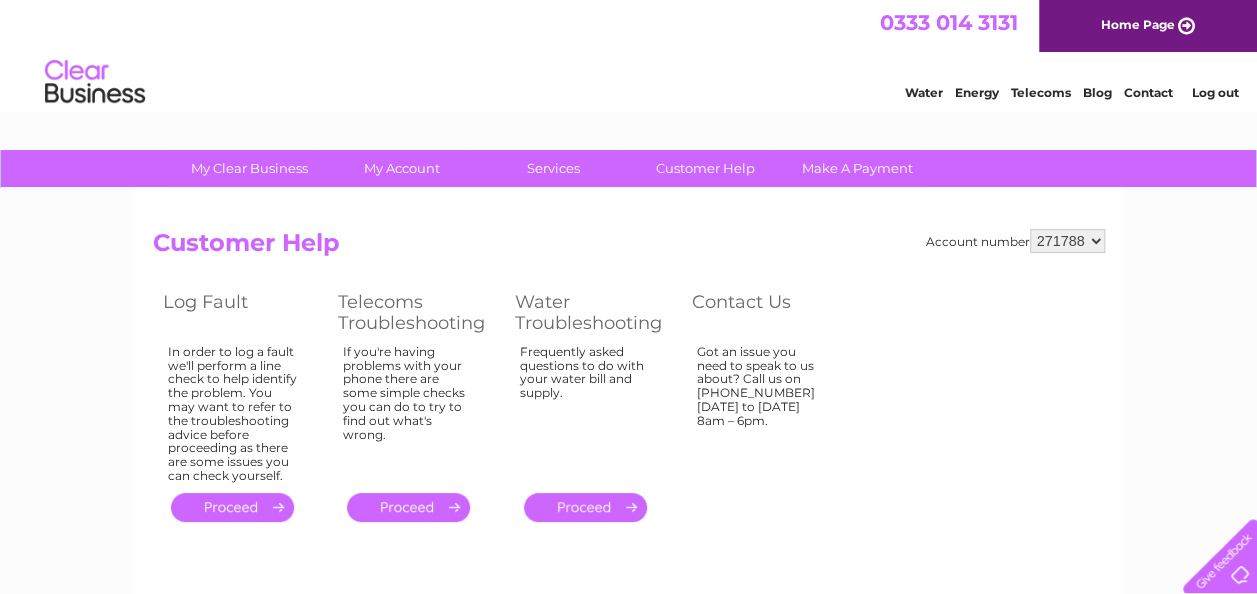 click on "." at bounding box center [408, 507] 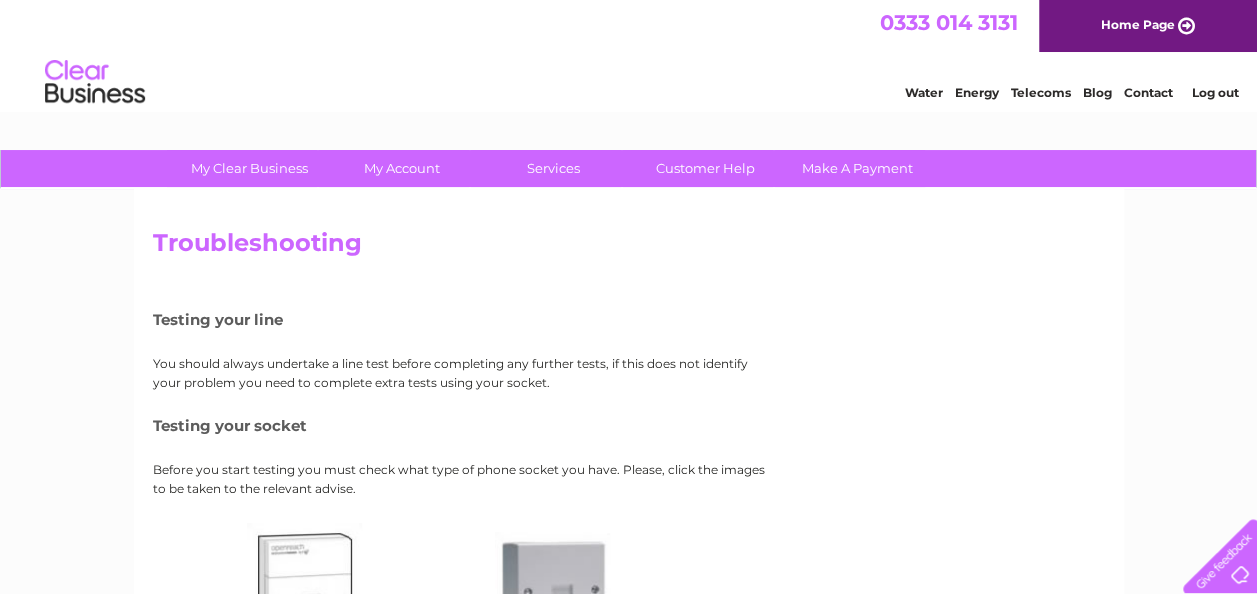 scroll, scrollTop: 0, scrollLeft: 0, axis: both 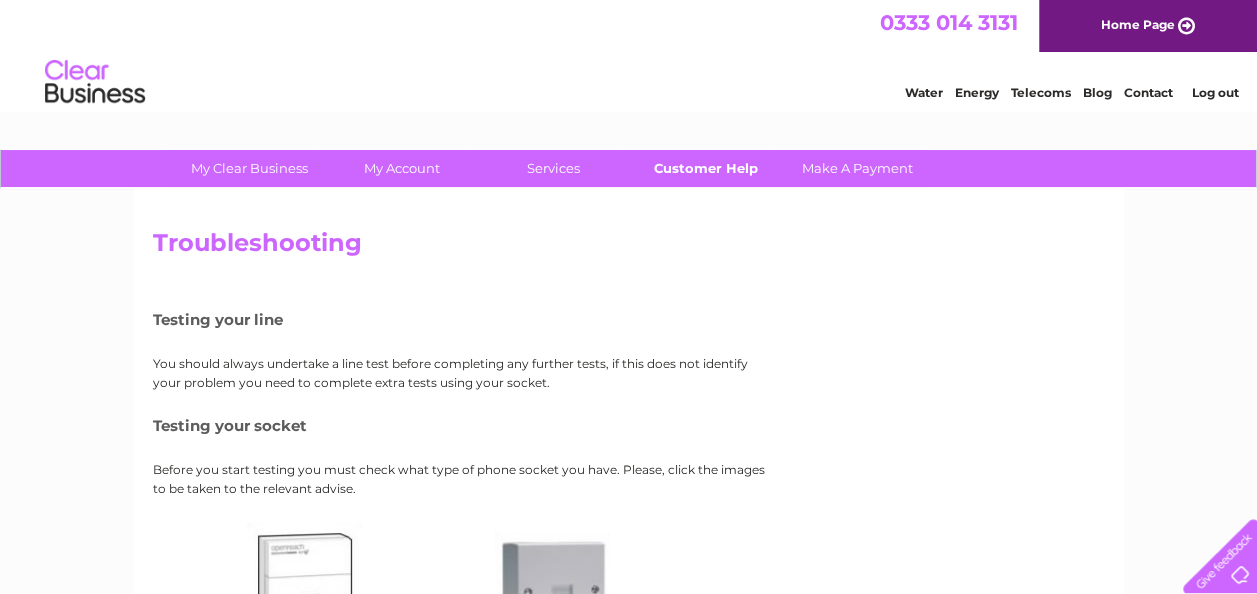 click on "Customer Help" at bounding box center (705, 168) 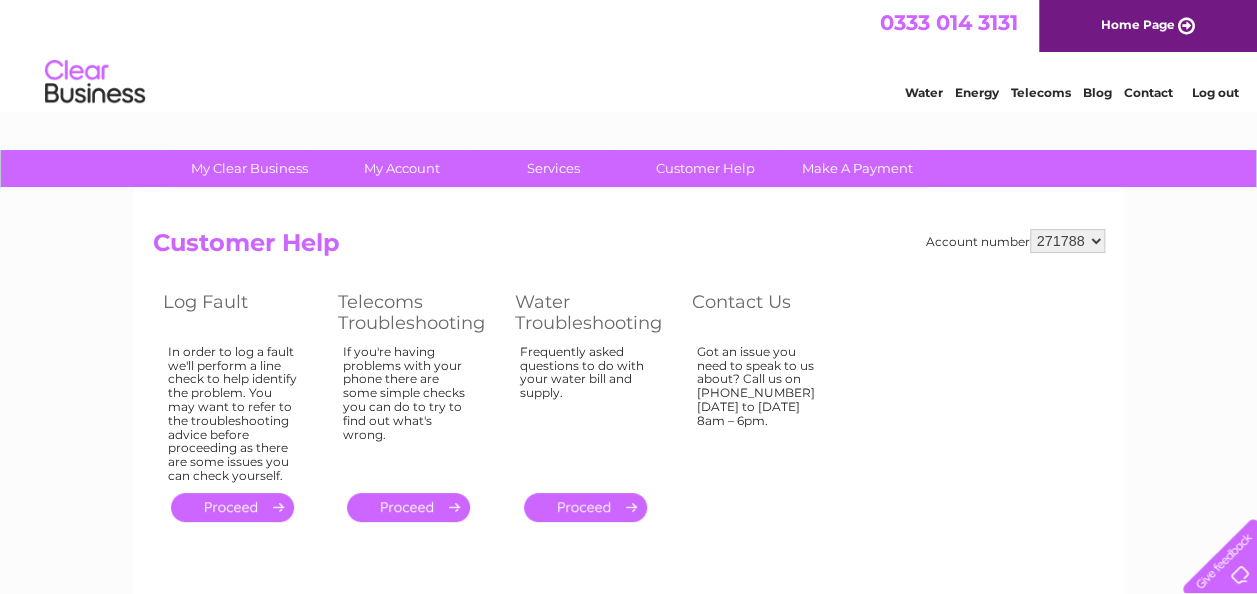 scroll, scrollTop: 0, scrollLeft: 0, axis: both 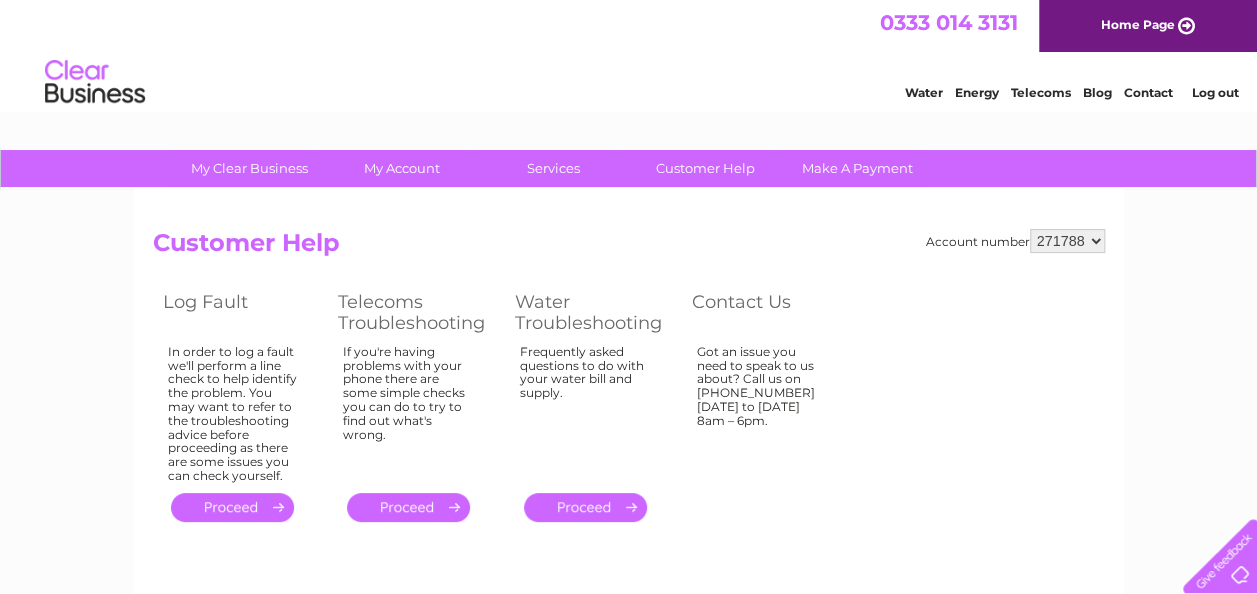 click at bounding box center [1216, 552] 